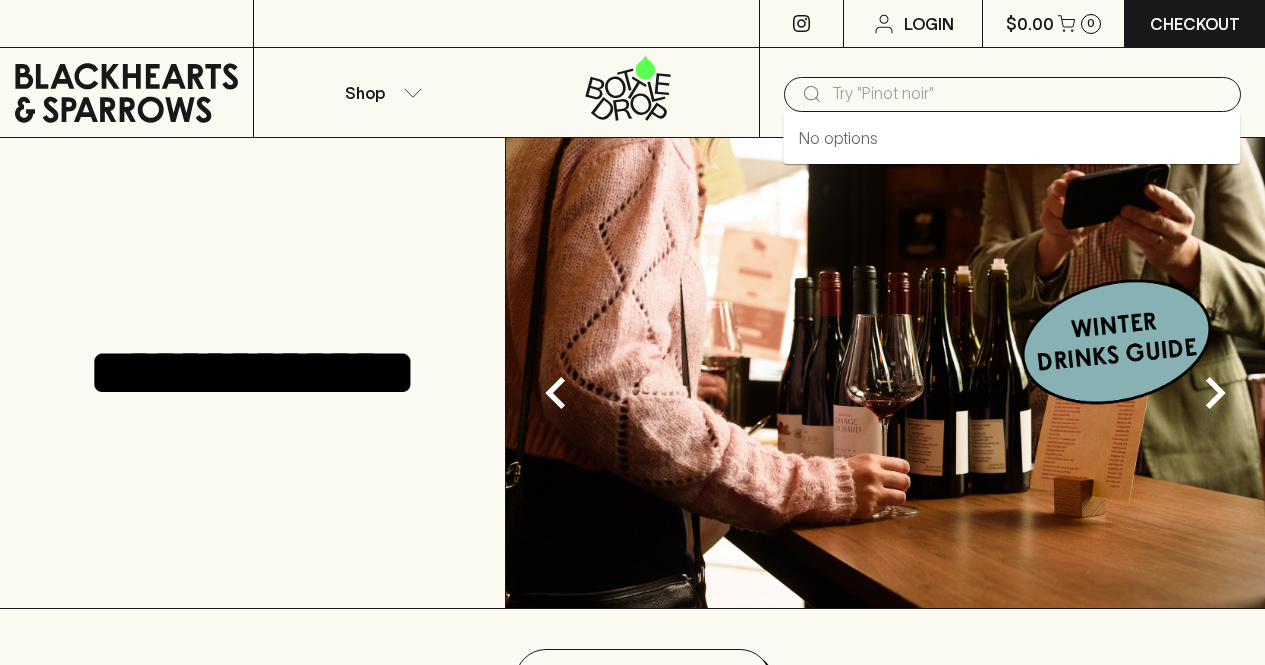 scroll, scrollTop: 0, scrollLeft: 0, axis: both 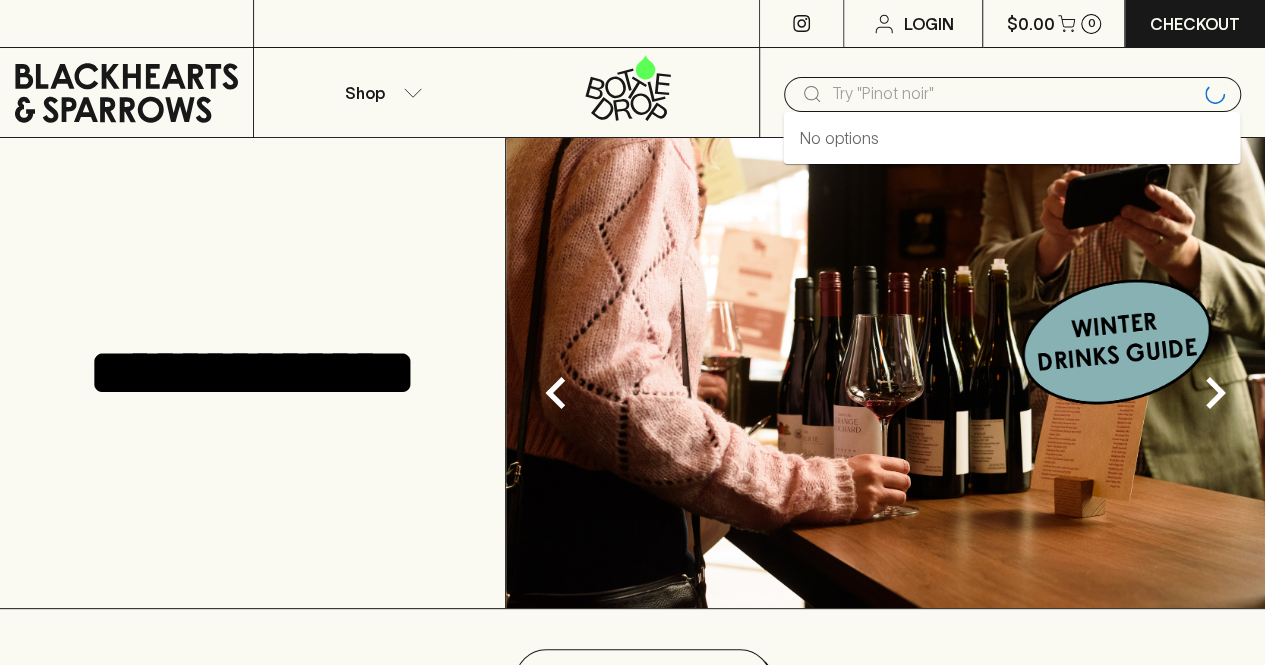 click at bounding box center [1014, 94] 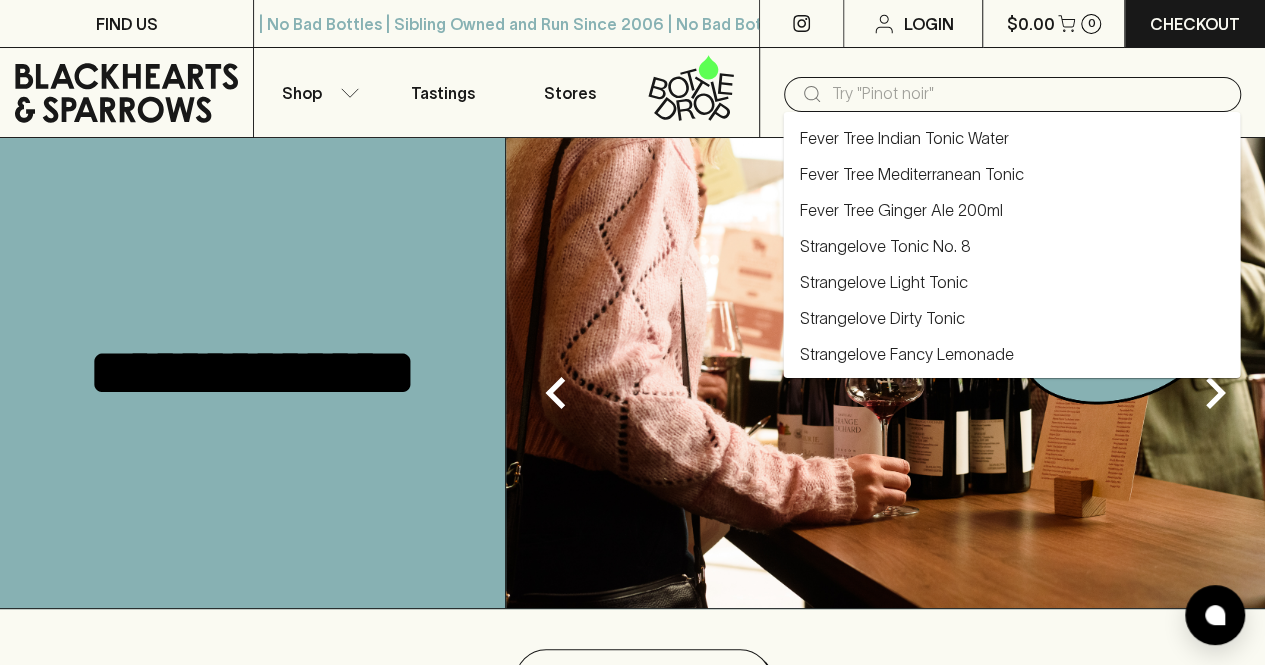 type 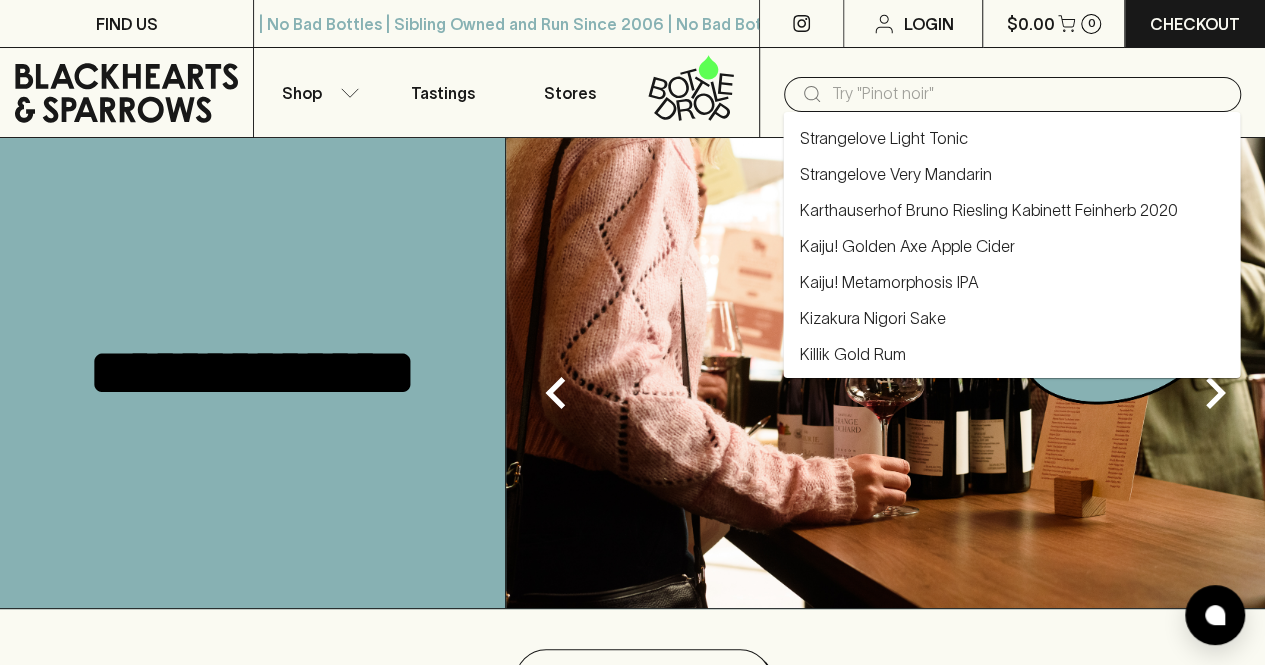 click on "**********" at bounding box center [253, 373] 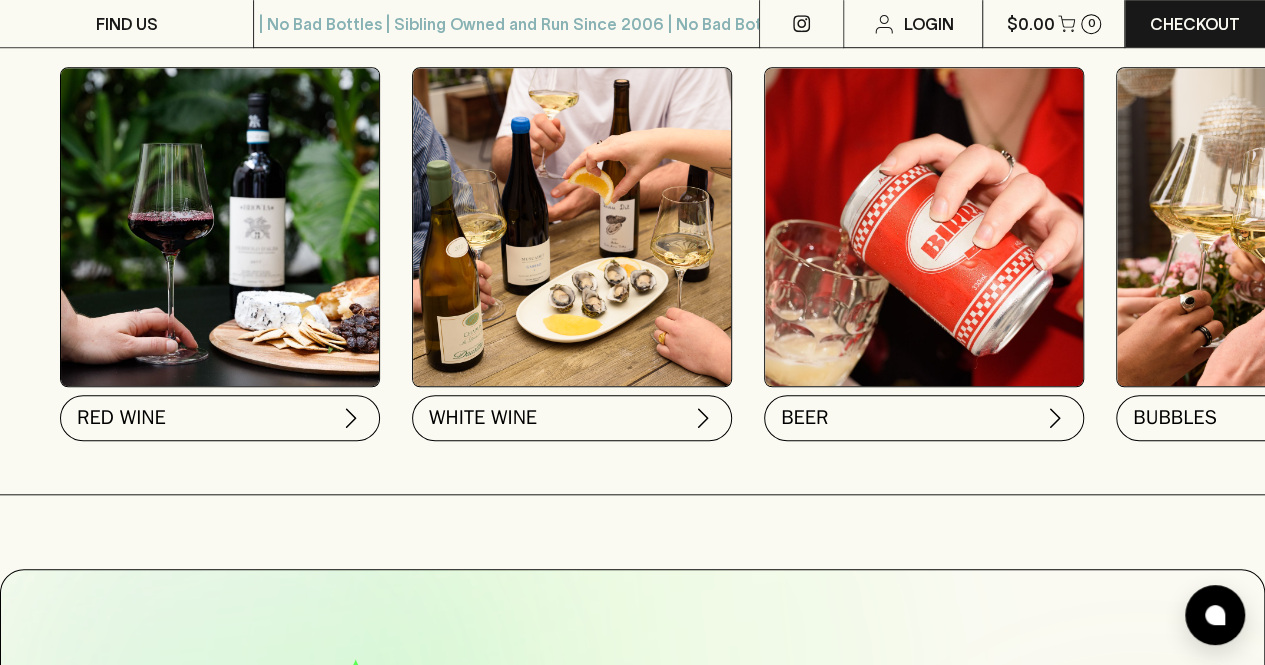 scroll, scrollTop: 700, scrollLeft: 0, axis: vertical 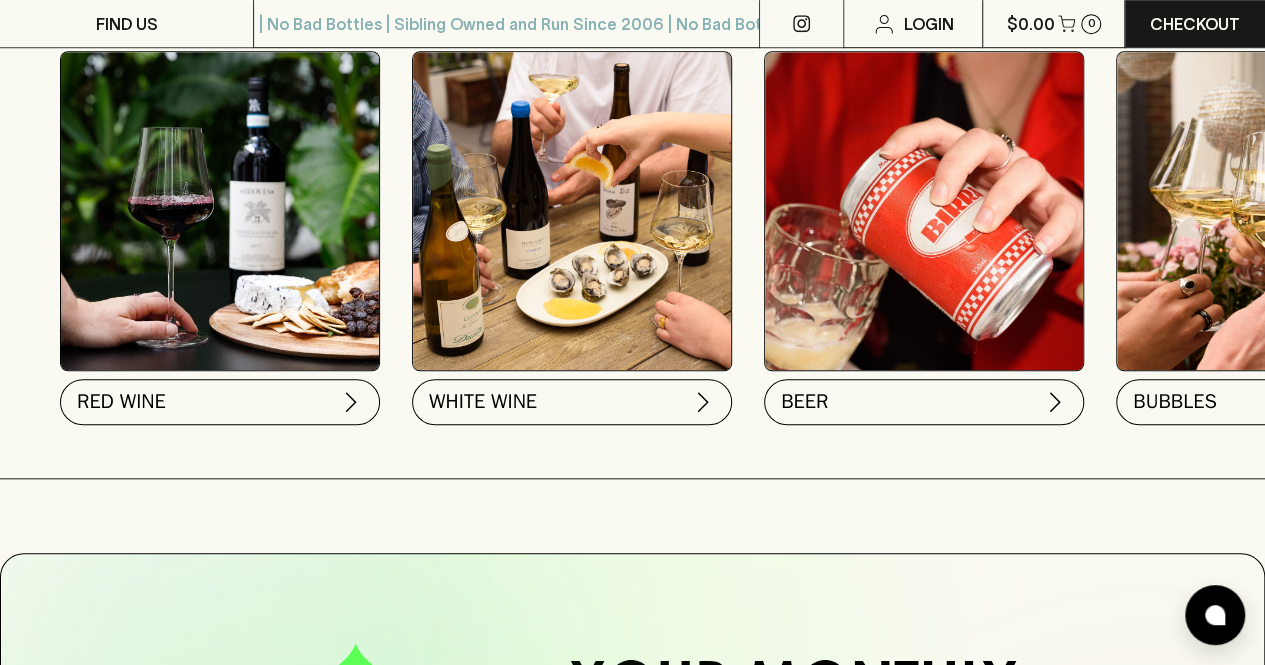 click on "BEER" at bounding box center [924, 402] 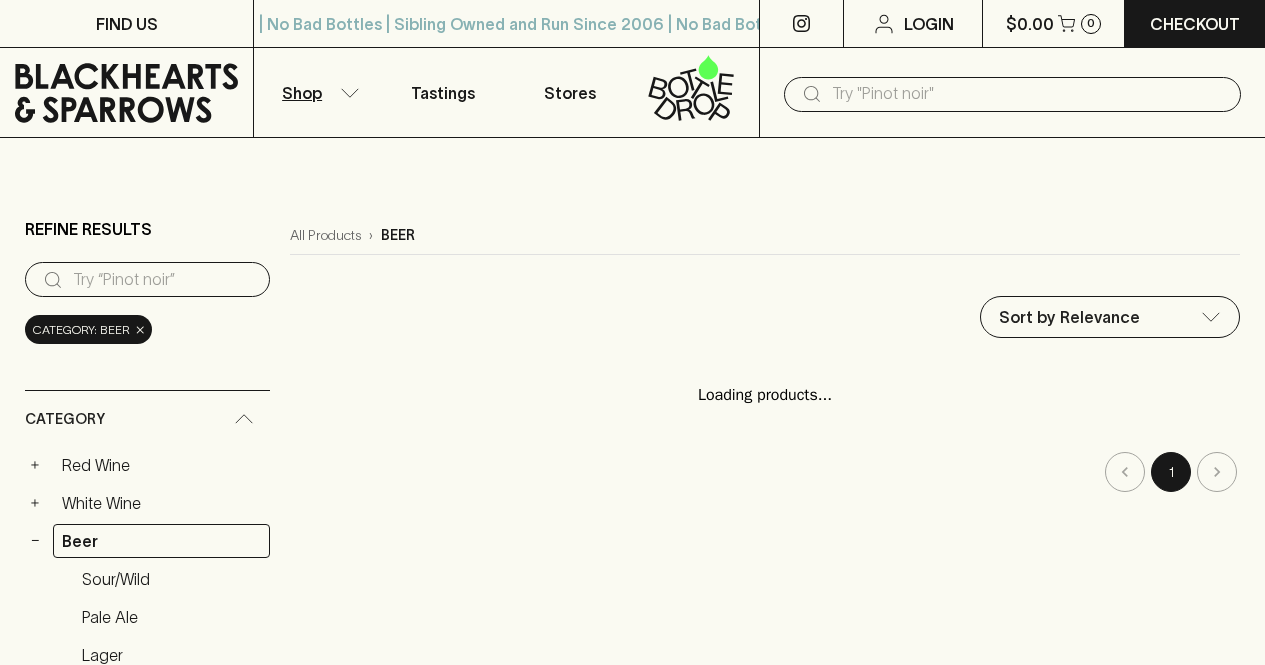 scroll, scrollTop: 0, scrollLeft: 0, axis: both 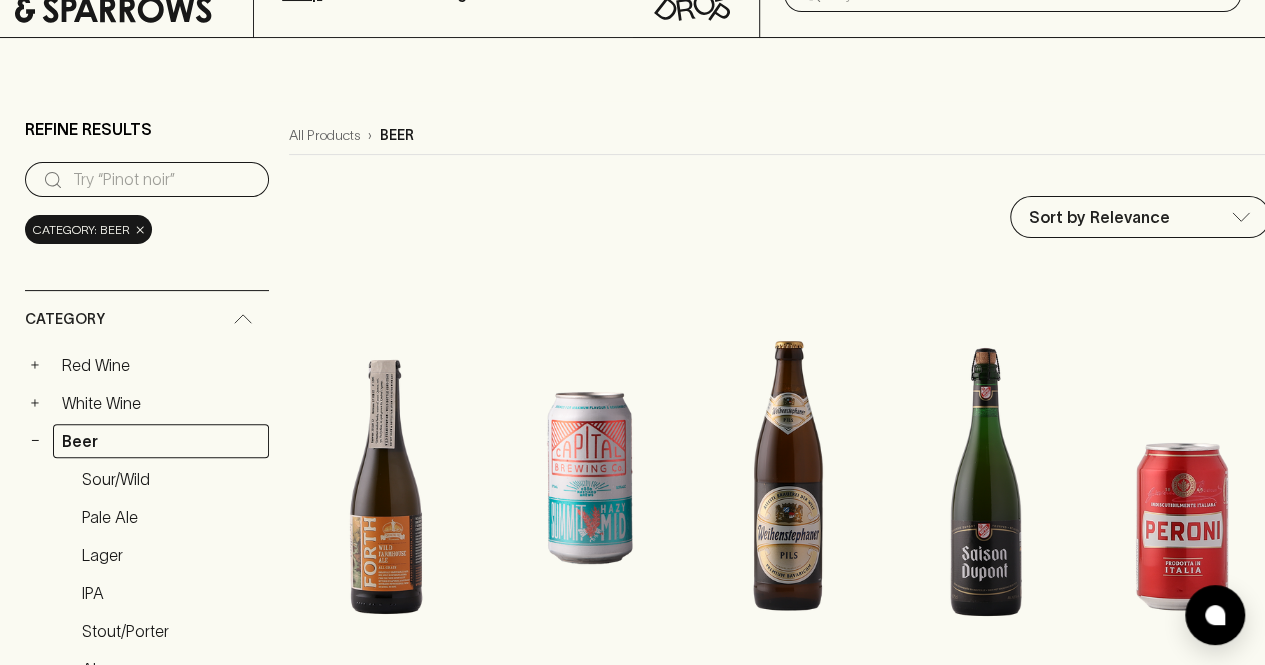 click on "FIND US | No Bad Bottles | Sibling Owned and Run Since 2006 | No Bad Bottles | Sibling Owned and Run Since 2006 | No Bad Bottles | Sibling Owned and Run Since 2006 | No Bad Bottles | Sibling Owned and Run Since 2006 | No Bad Bottles | Sibling Owned and Run Since 2006 | No Bad Bottles | Sibling Owned and Run Since 2006 | No Bad Bottles | Sibling Owned and Run Since 2006 | No Bad Bottles | Sibling Owned and Run Since 2006
⠀ | No Bad Bottles | Sibling Owned and Run Since 2006 | No Bad Bottles | Sibling Owned and Run Since 2006 | No Bad Bottles | Sibling Owned and Run Since 2006 | No Bad Bottles | Sibling Owned and Run Since 2006 | No Bad Bottles | Sibling Owned and Run Since 2006 | No Bad Bottles | Sibling Owned and Run Since 2006 | No Bad Bottles | Sibling Owned and Run Since 2006 | No Bad Bottles | Sibling Owned and Run Since 2006
⠀ Login $[PRICE] 0 Checkout Shop Tastings Stores ​ Refine Results ​ Category: beer × Category + Red Wine + White Wine − Beer Sour/Wild Pale Ale +" at bounding box center [632, 1965] 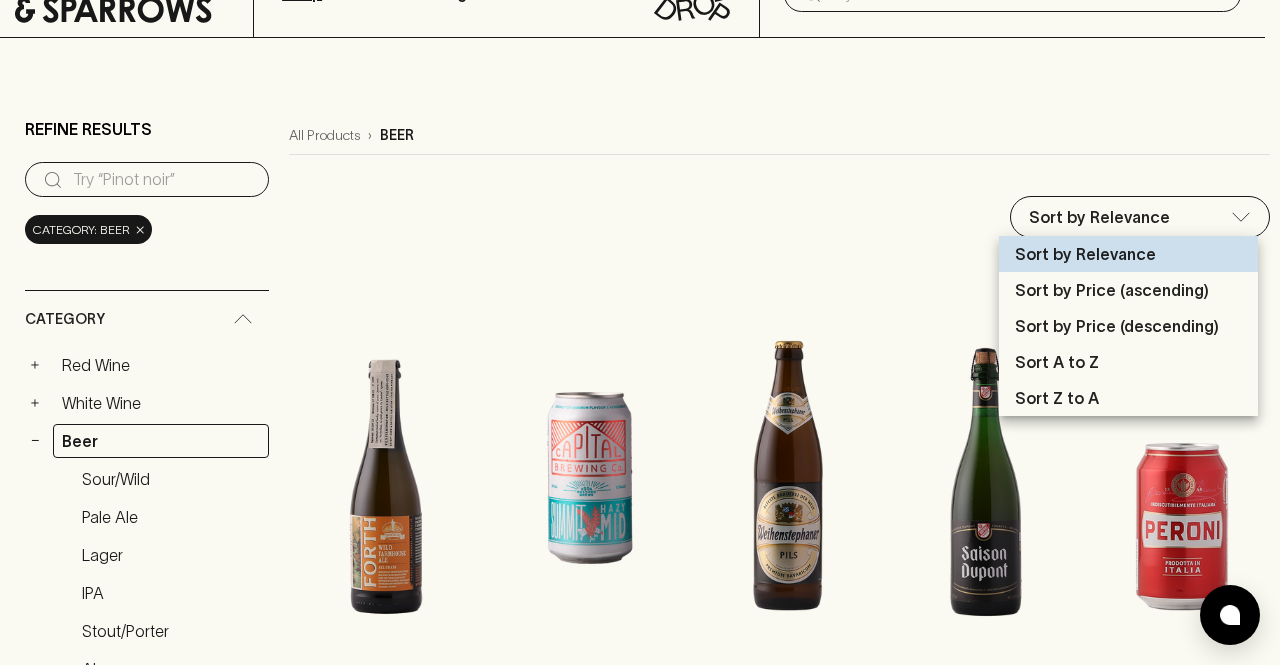 click on "Sort A to Z" at bounding box center [1057, 362] 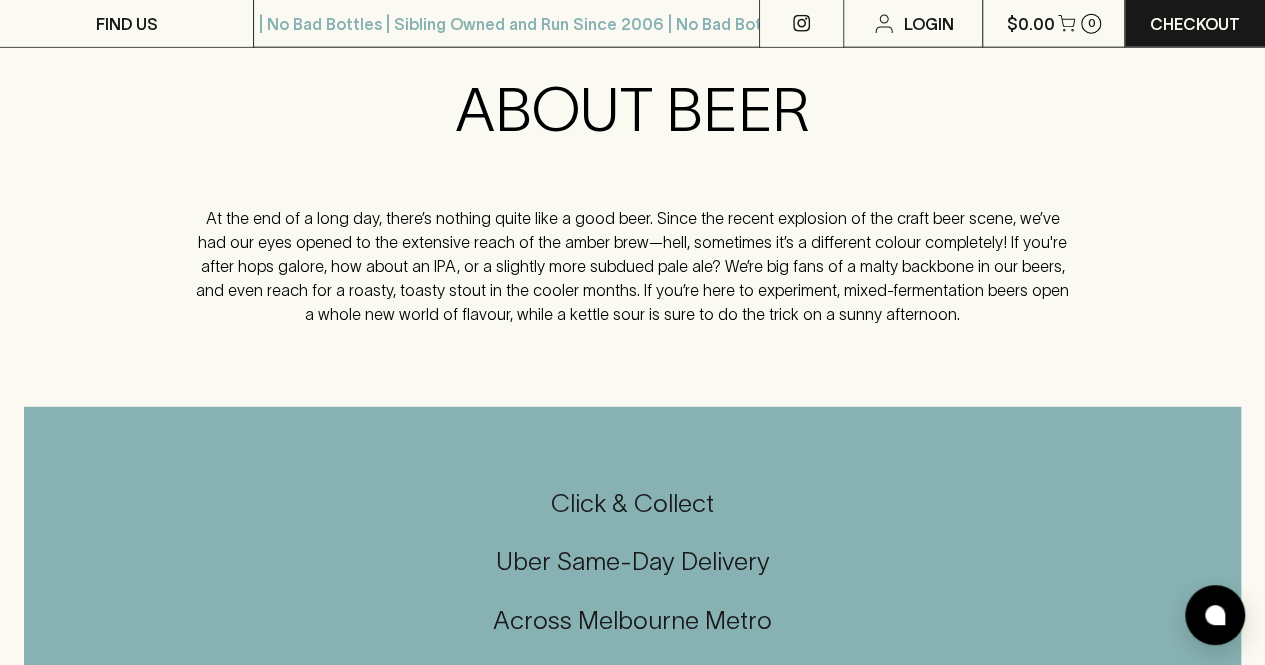 scroll, scrollTop: 2300, scrollLeft: 0, axis: vertical 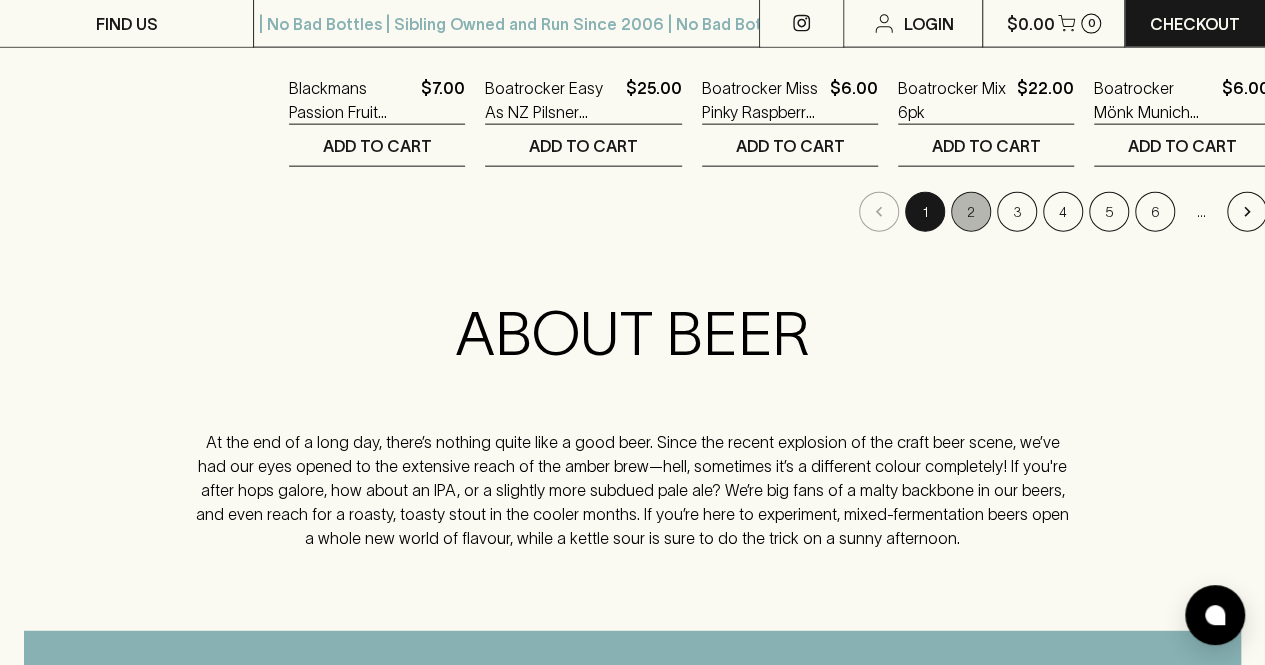 click on "2" at bounding box center [971, 212] 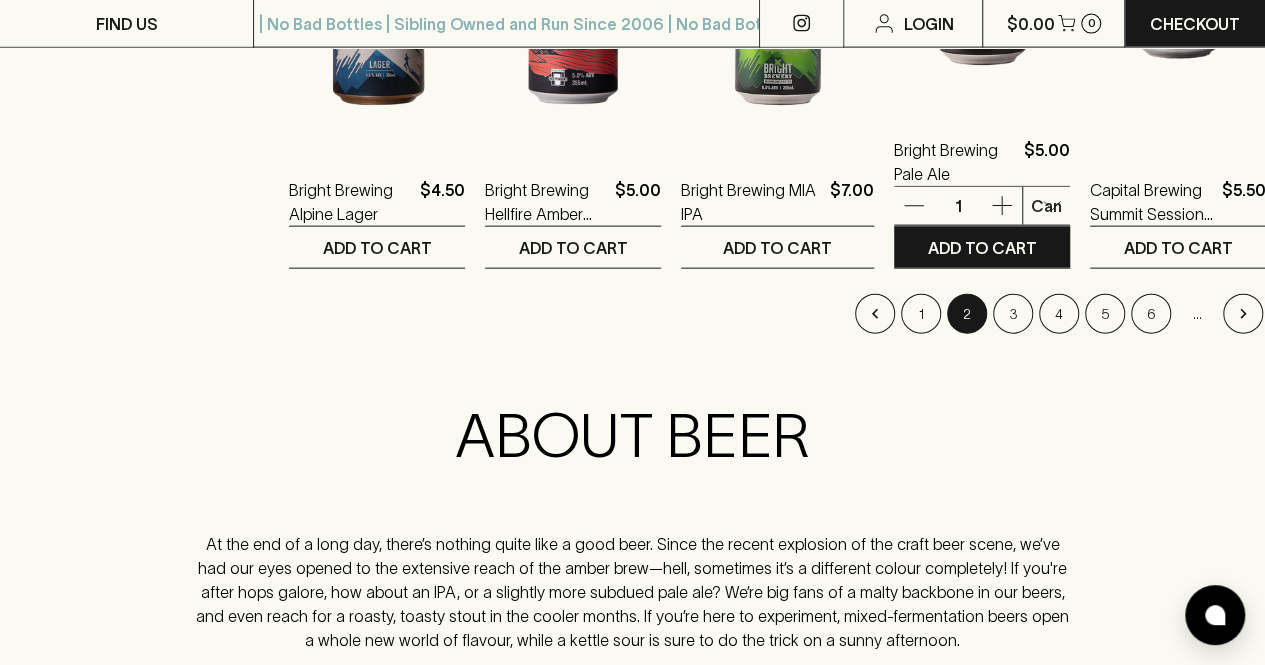 scroll, scrollTop: 2100, scrollLeft: 0, axis: vertical 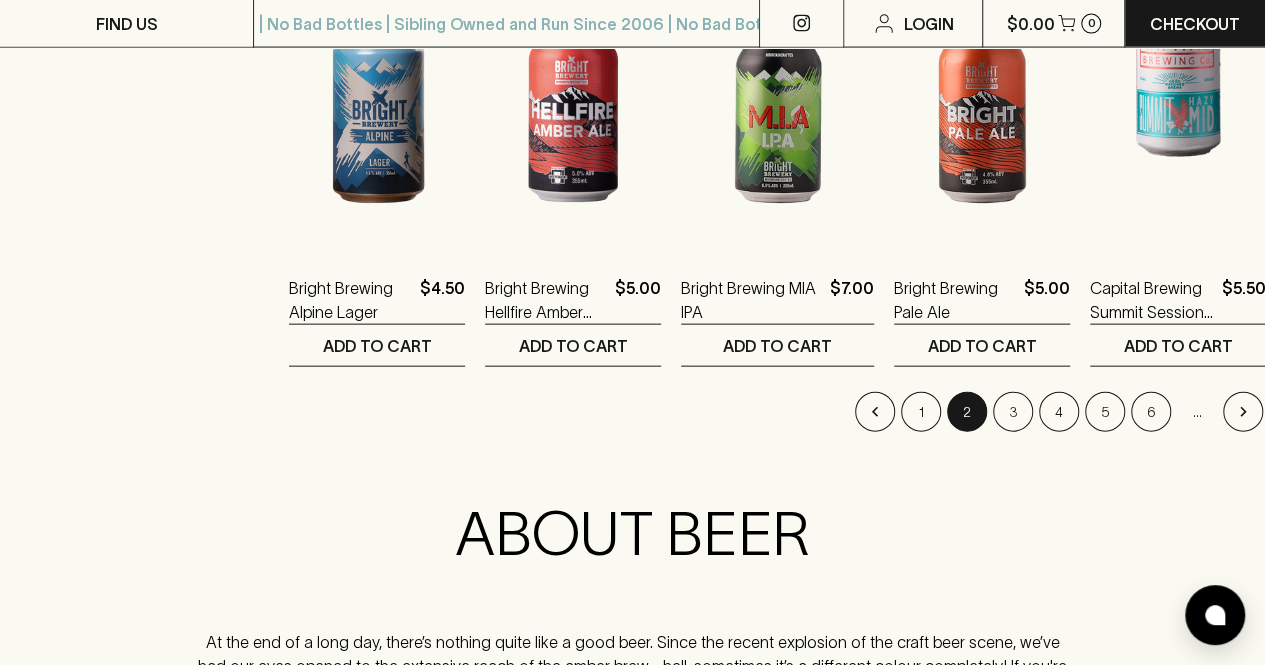 click on "3" at bounding box center [1013, 412] 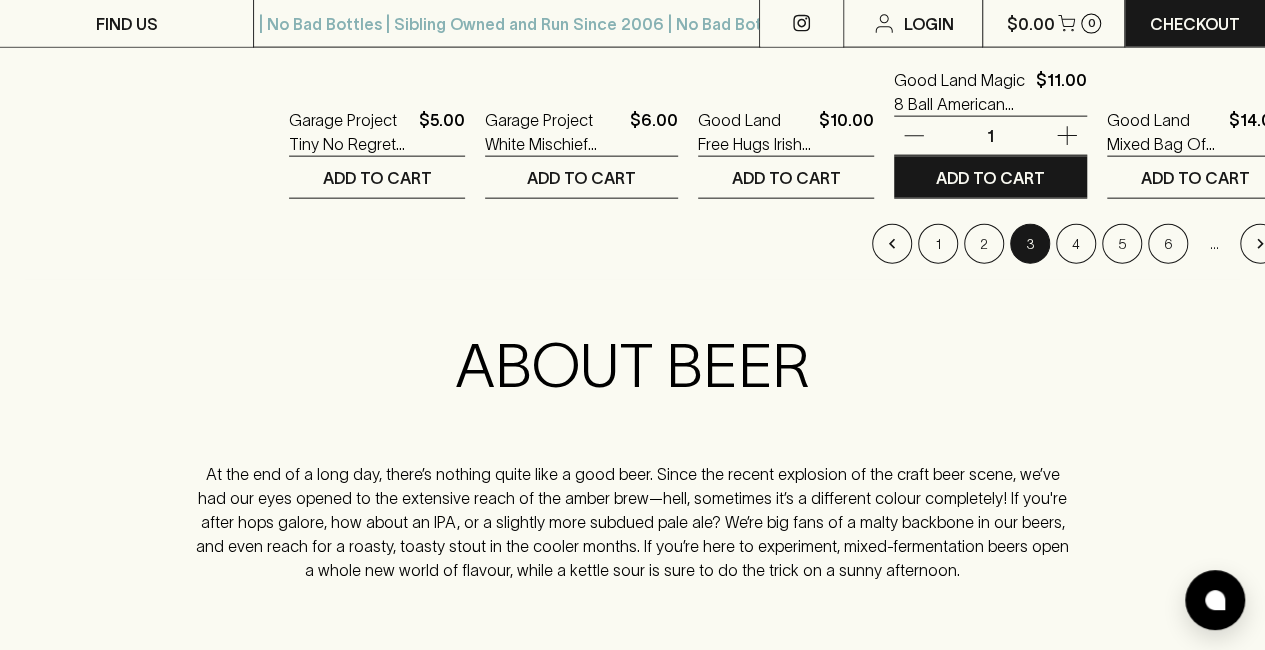 scroll, scrollTop: 2300, scrollLeft: 0, axis: vertical 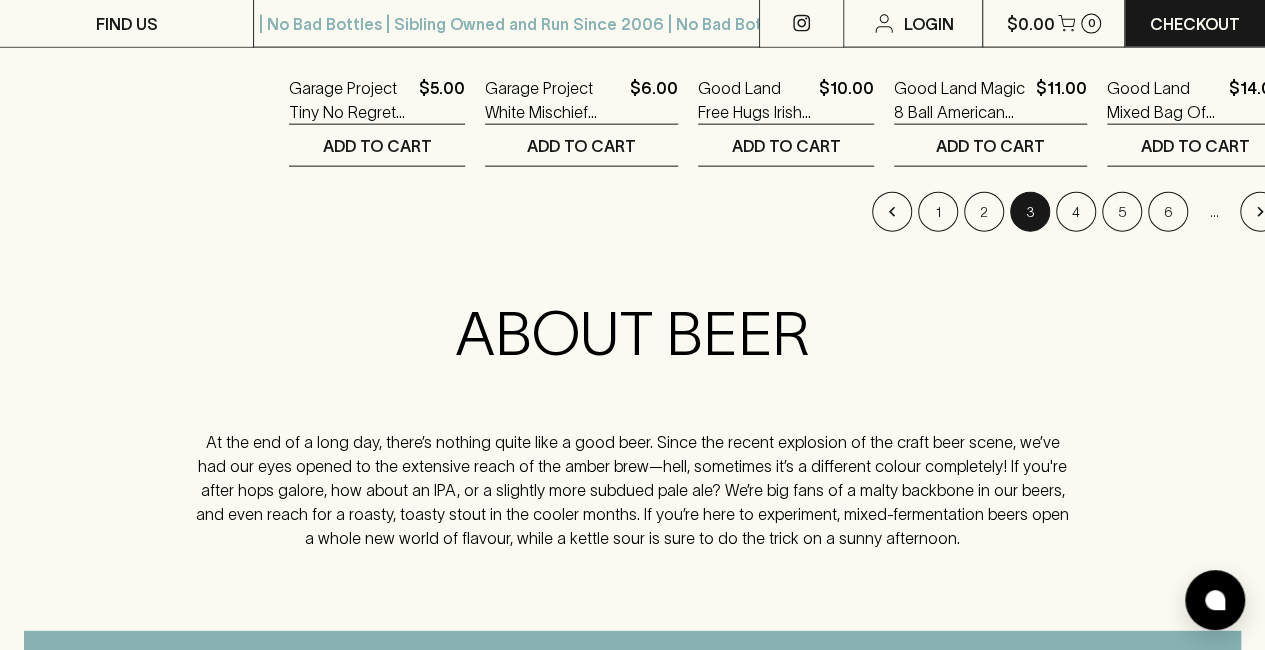 click on "4" at bounding box center (1076, 212) 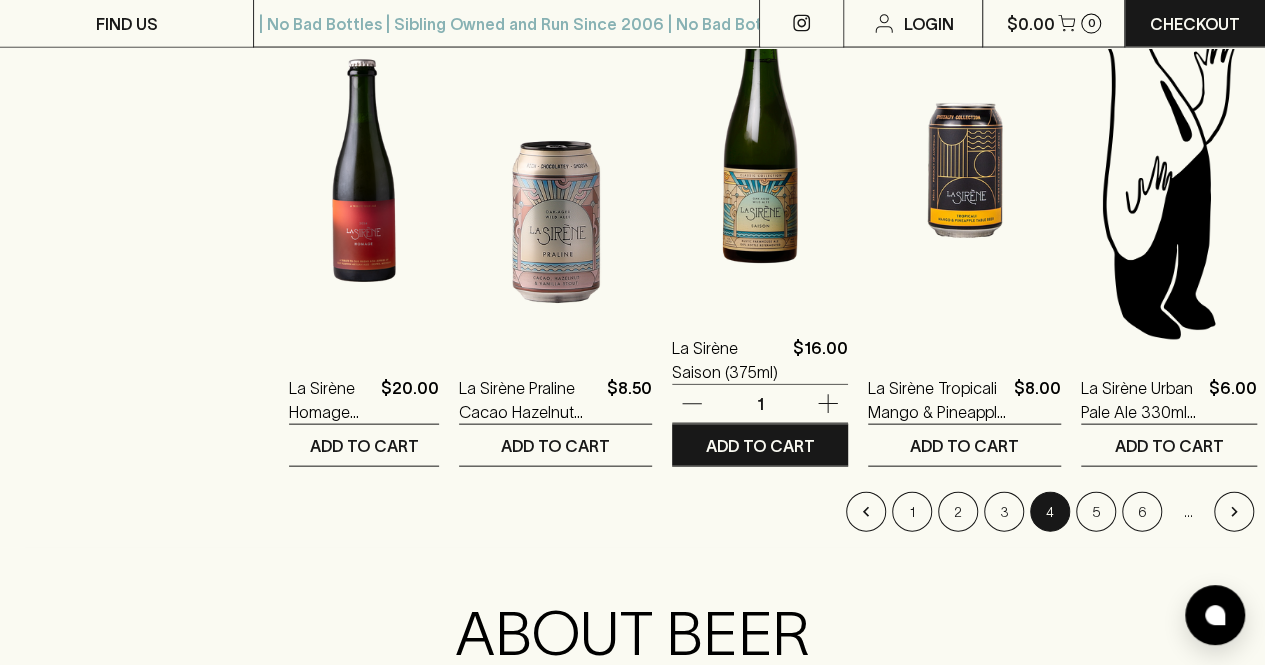scroll, scrollTop: 2100, scrollLeft: 0, axis: vertical 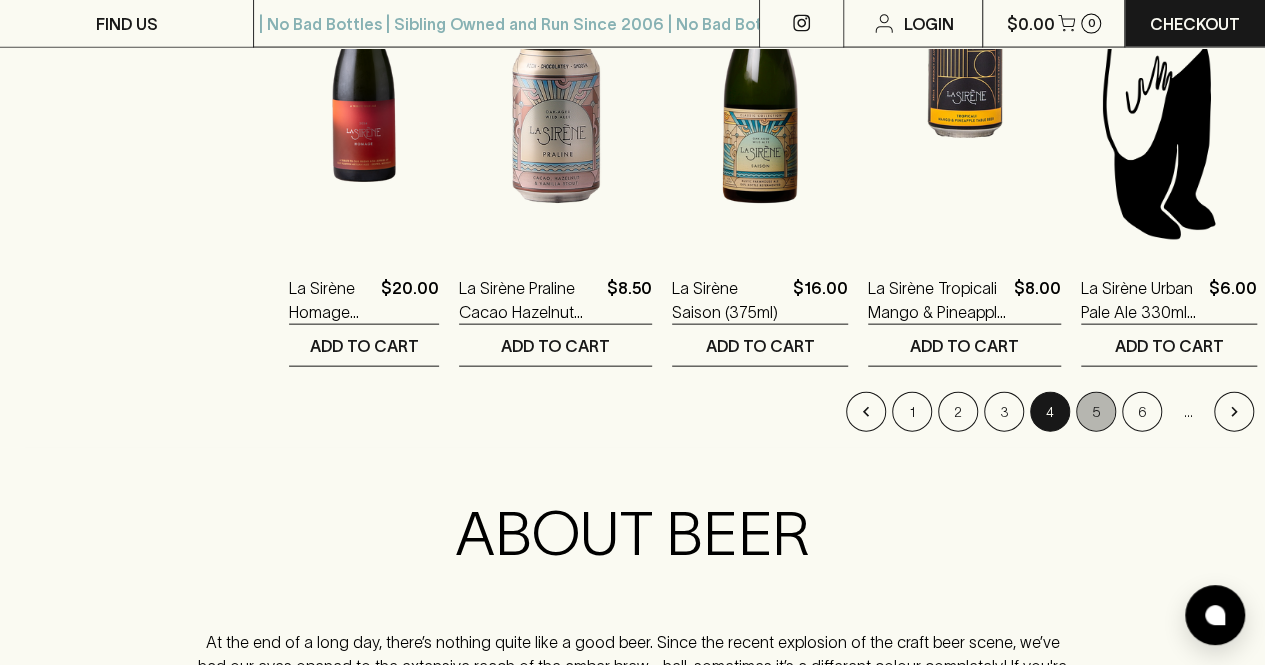click on "5" at bounding box center [1096, 412] 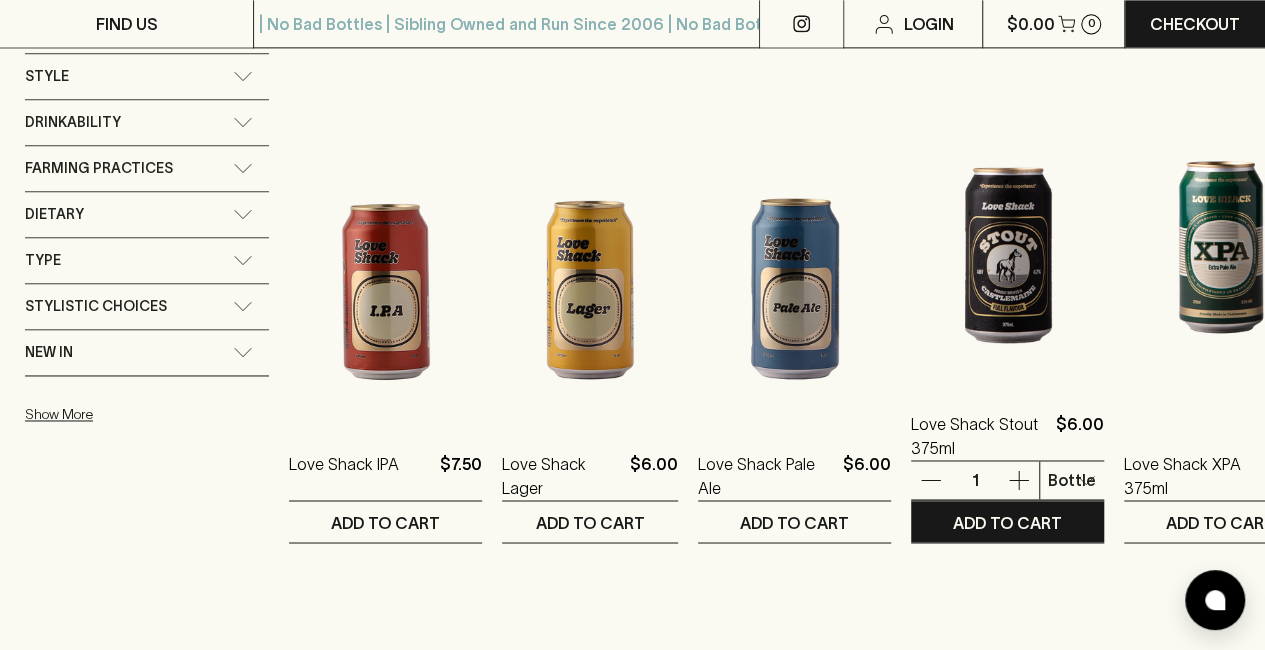 scroll, scrollTop: 1400, scrollLeft: 0, axis: vertical 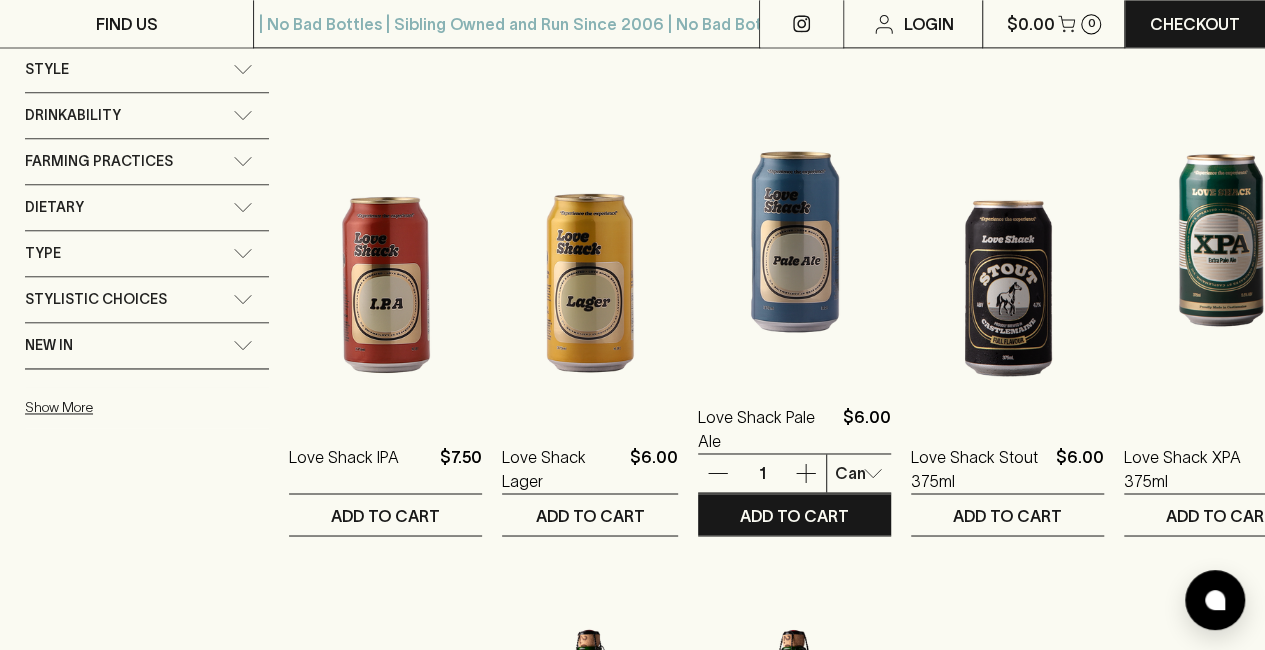 click at bounding box center [794, 200] 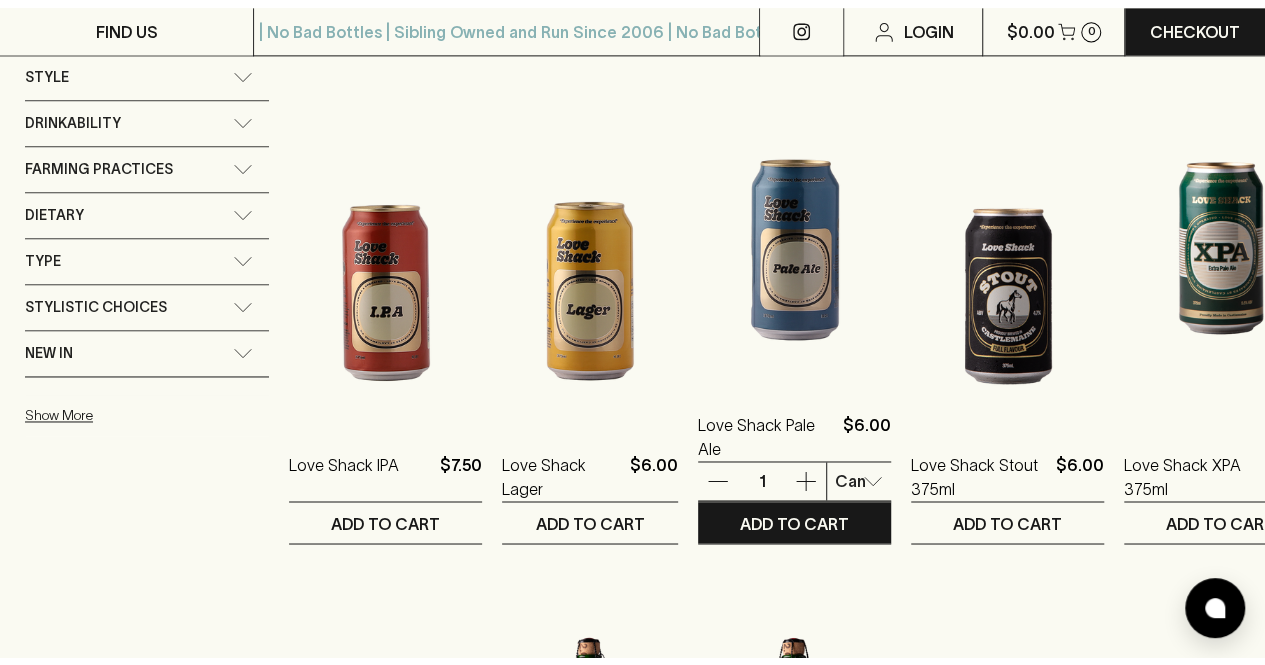 scroll, scrollTop: 0, scrollLeft: 0, axis: both 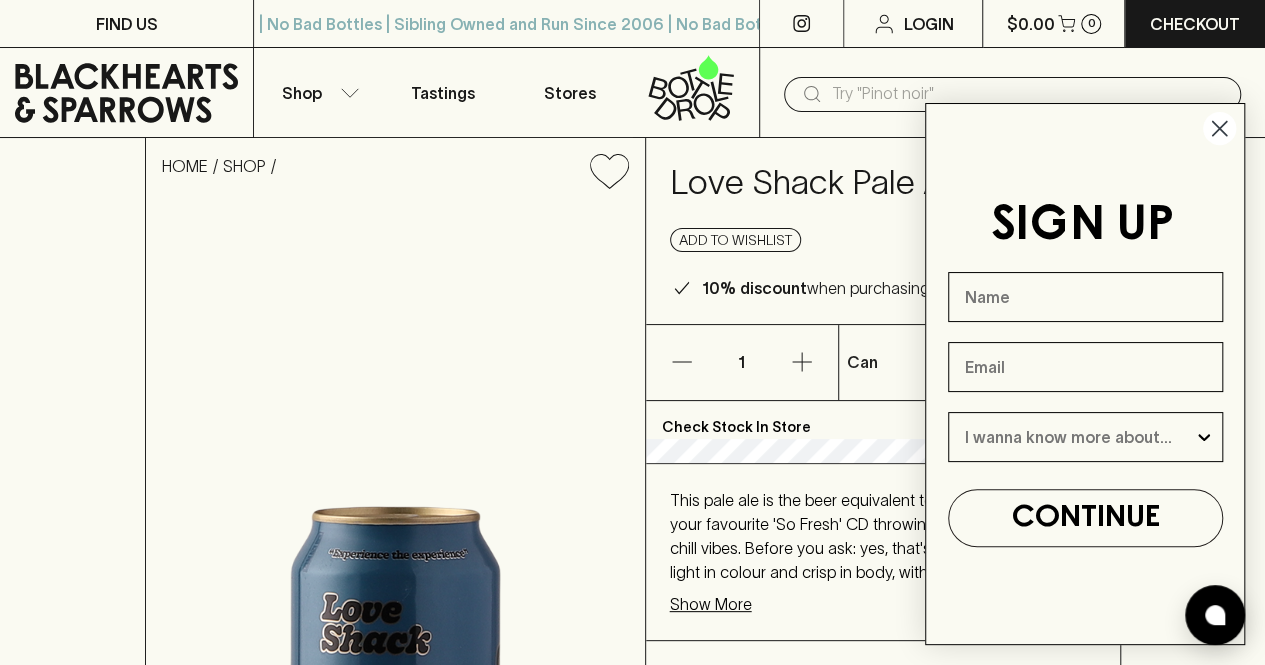 click 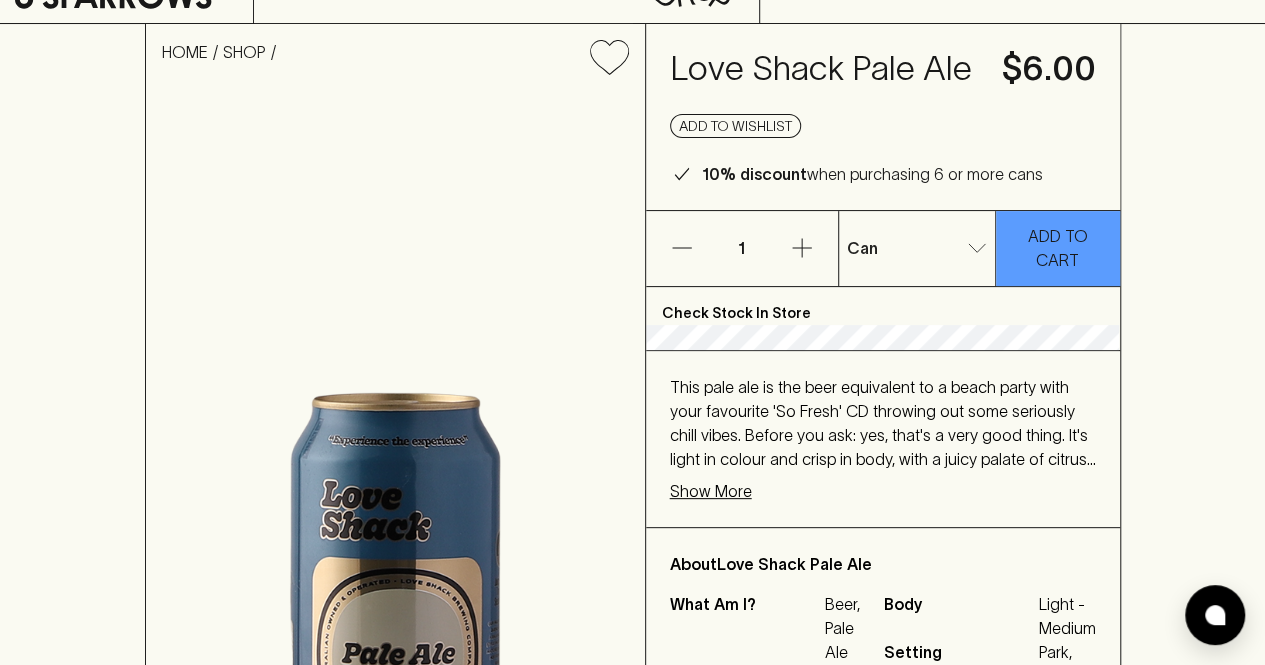 scroll, scrollTop: 0, scrollLeft: 0, axis: both 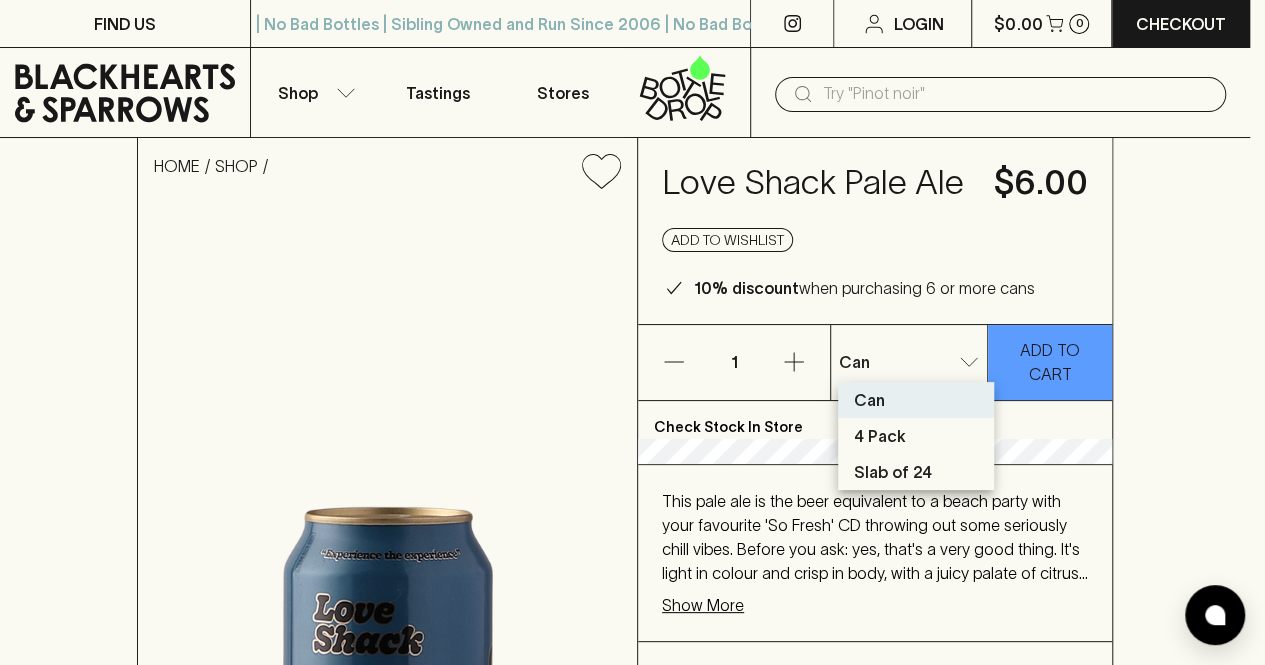 click on "FIND US | No Bad Bottles | Sibling Owned and Run Since 2006 | No Bad Bottles | Sibling Owned and Run Since 2006 | No Bad Bottles | Sibling Owned and Run Since 2006 | No Bad Bottles | Sibling Owned and Run Since 2006 | No Bad Bottles | Sibling Owned and Run Since 2006 | No Bad Bottles | Sibling Owned and Run Since 2006 | No Bad Bottles | Sibling Owned and Run Since 2006 | No Bad Bottles | Sibling Owned and Run Since 2006
⠀ | No Bad Bottles | Sibling Owned and Run Since 2006 | No Bad Bottles | Sibling Owned and Run Since 2006 | No Bad Bottles | Sibling Owned and Run Since 2006 | No Bad Bottles | Sibling Owned and Run Since 2006 | No Bad Bottles | Sibling Owned and Run Since 2006 | No Bad Bottles | Sibling Owned and Run Since 2006 | No Bad Bottles | Sibling Owned and Run Since 2006 | No Bad Bottles | Sibling Owned and Run Since 2006
⠀ Login $[PRICE] 0 Checkout Shop Tastings Stores ​ HOME SHOP Love Shack Pale Ale $[PRICE] Add to wishlist 10% discount  when purchasing 6 or more   cans 1" at bounding box center (632, 1175) 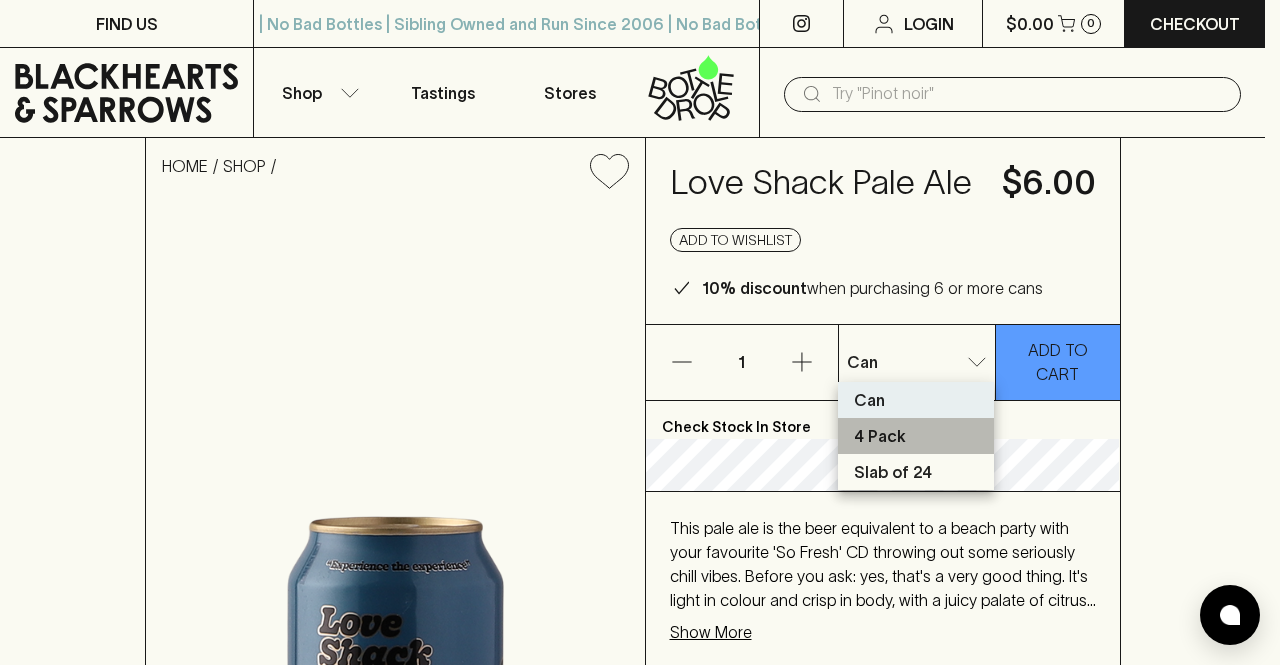 click on "4 Pack" at bounding box center (880, 436) 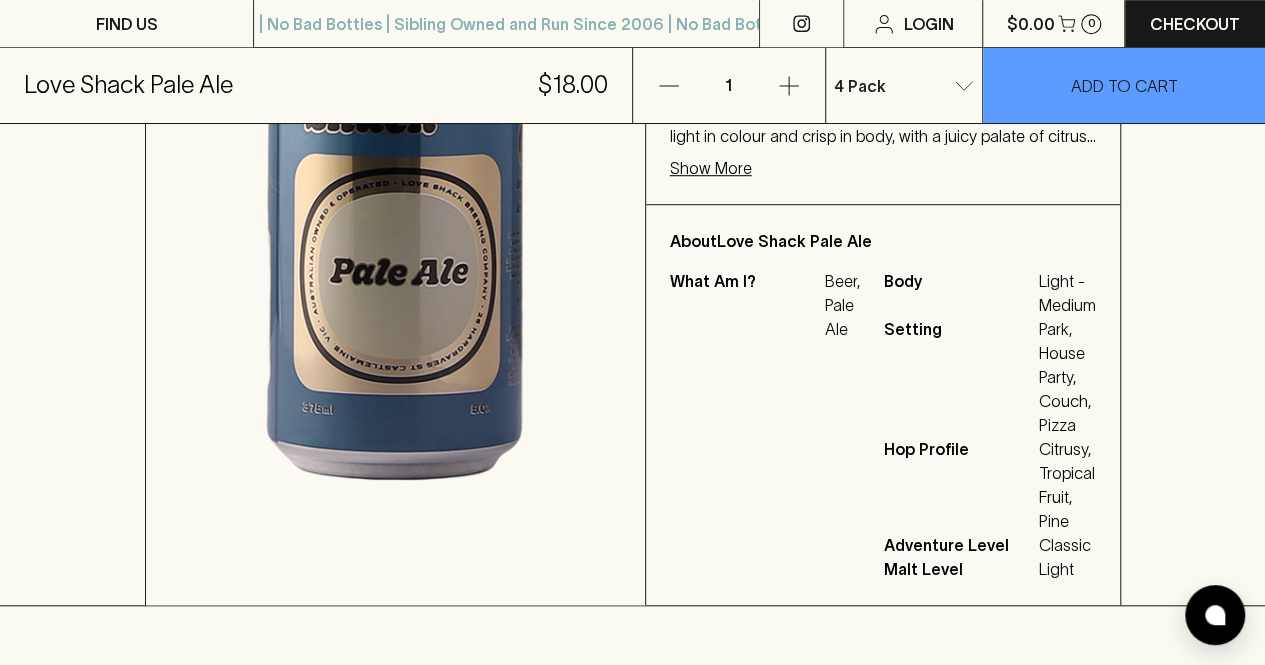 scroll, scrollTop: 600, scrollLeft: 0, axis: vertical 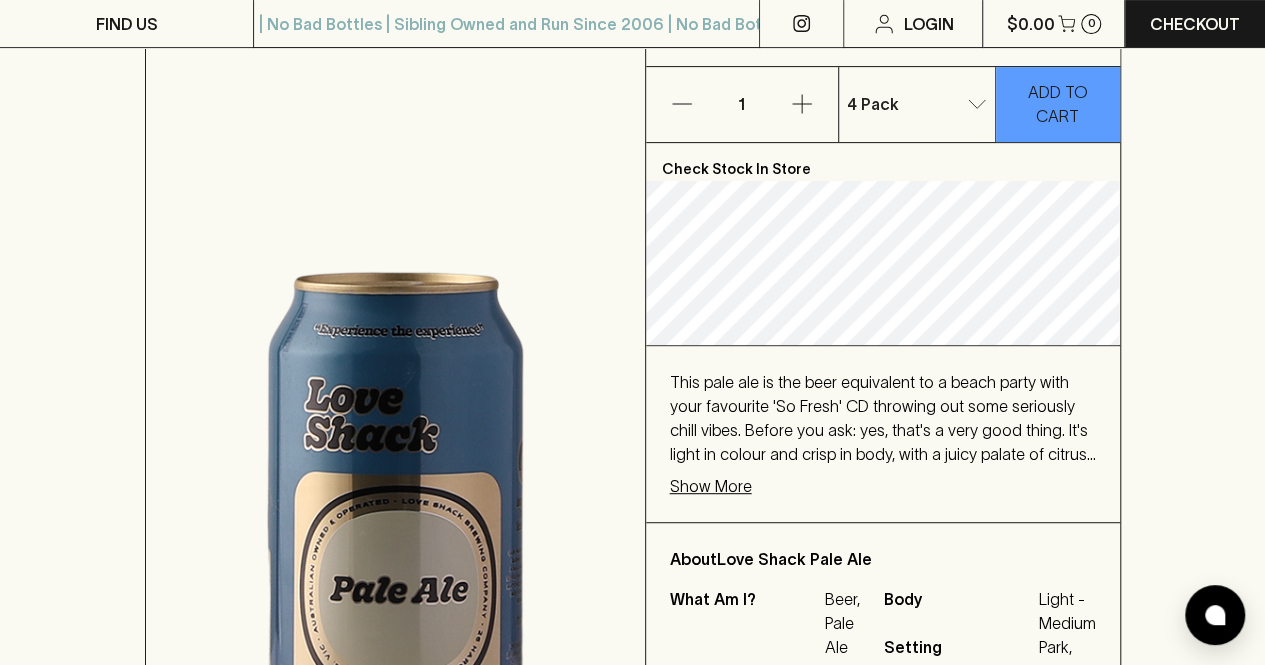 click on "Show More" at bounding box center [711, 486] 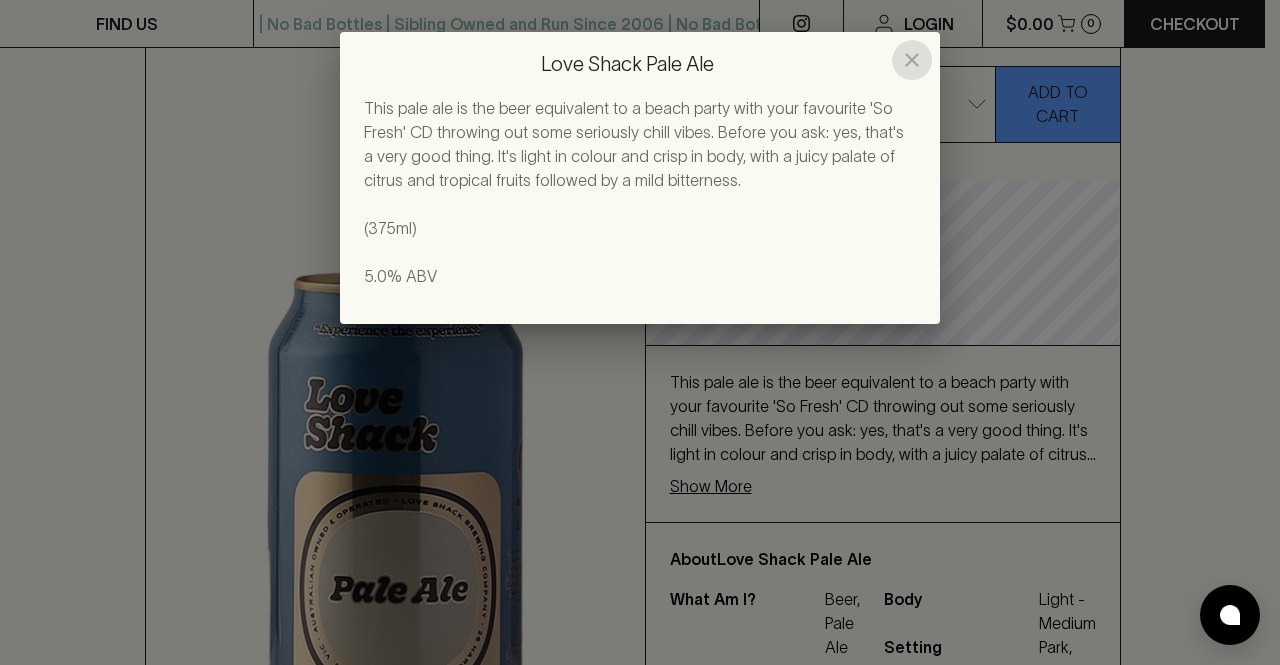 click 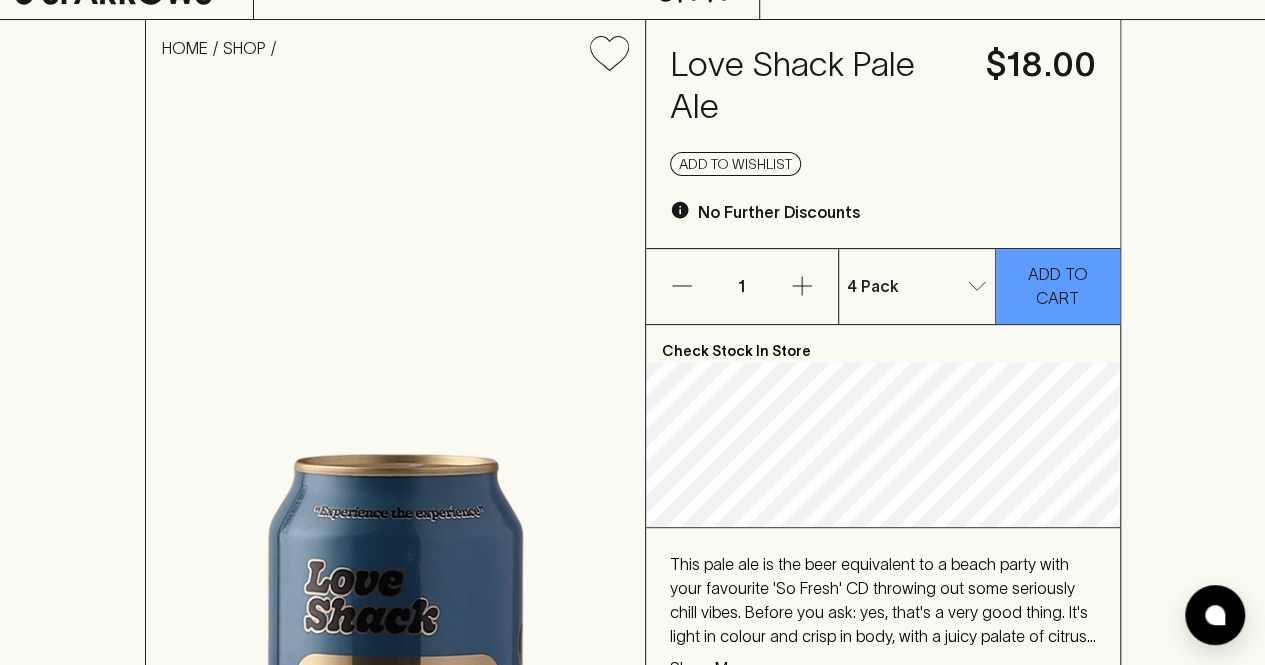 scroll, scrollTop: 0, scrollLeft: 0, axis: both 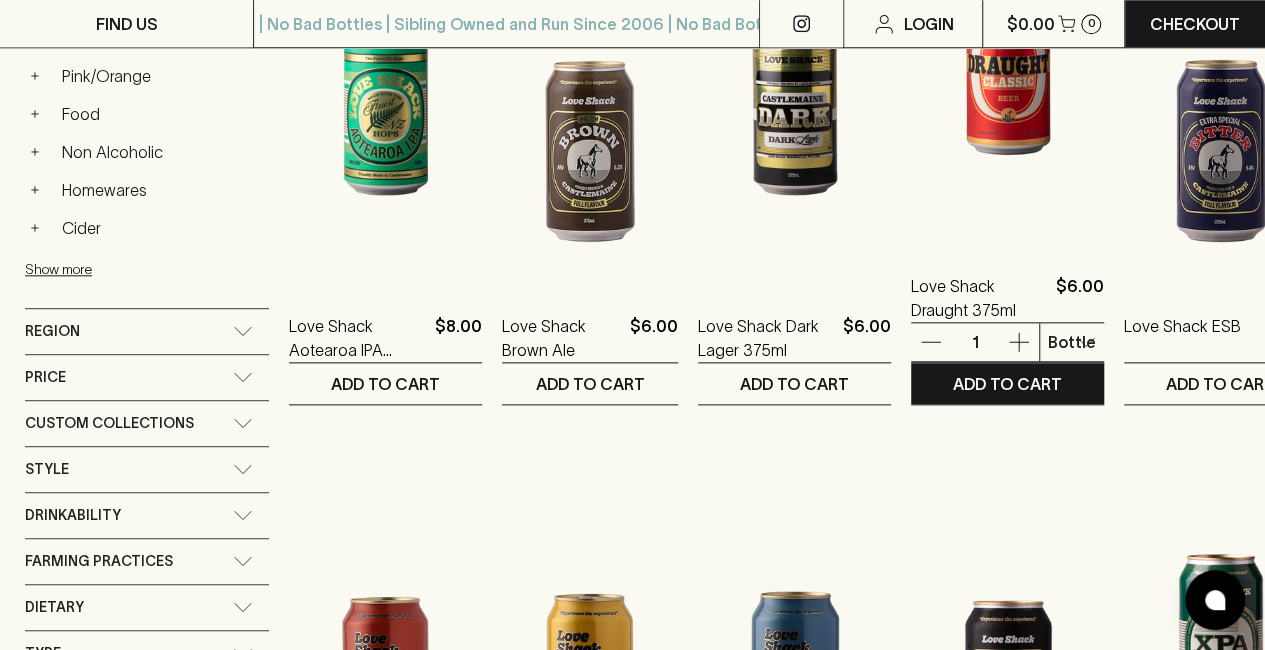 click at bounding box center (1007, 69) 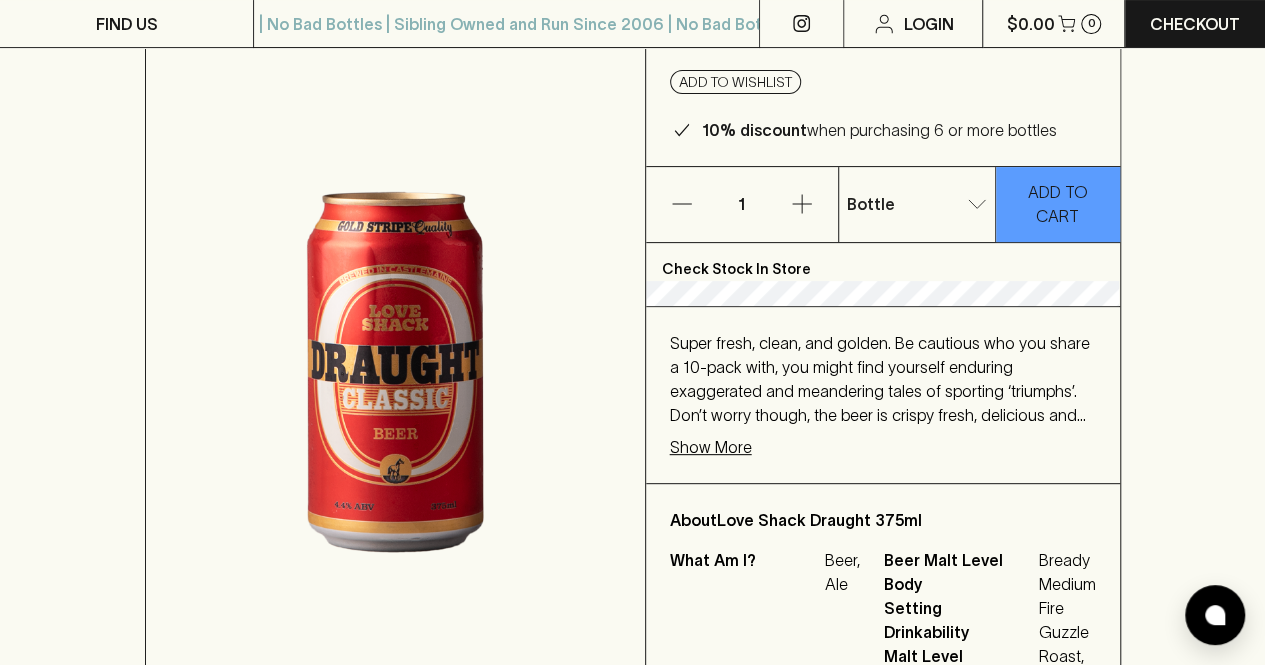 scroll, scrollTop: 100, scrollLeft: 0, axis: vertical 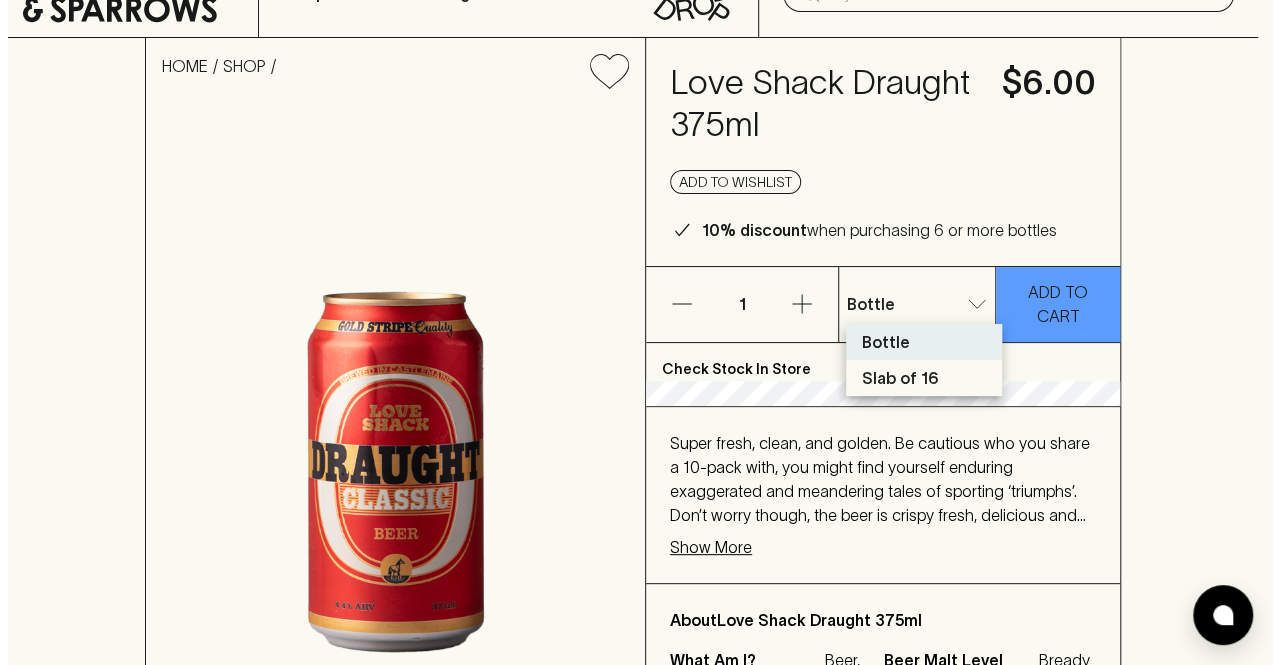 click on "FIND US | No Bad Bottles | Sibling Owned and Run Since 2006 | No Bad Bottles | Sibling Owned and Run Since 2006 | No Bad Bottles | Sibling Owned and Run Since 2006 | No Bad Bottles | Sibling Owned and Run Since 2006 | No Bad Bottles | Sibling Owned and Run Since 2006 | No Bad Bottles | Sibling Owned and Run Since 2006 | No Bad Bottles | Sibling Owned and Run Since 2006 | No Bad Bottles | Sibling Owned and Run Since 2006
⠀ | No Bad Bottles | Sibling Owned and Run Since 2006 | No Bad Bottles | Sibling Owned and Run Since 2006 | No Bad Bottles | Sibling Owned and Run Since 2006 | No Bad Bottles | Sibling Owned and Run Since 2006 | No Bad Bottles | Sibling Owned and Run Since 2006 | No Bad Bottles | Sibling Owned and Run Since 2006 | No Bad Bottles | Sibling Owned and Run Since 2006 | No Bad Bottles | Sibling Owned and Run Since 2006
⠀ Login $[PRICE] 0 Checkout Shop Tastings Stores ​ HOME SHOP Love Shack Draught 375ml $[PRICE] Add to wishlist 10% discount  when purchasing 6 or more   1" at bounding box center [632, 1024] 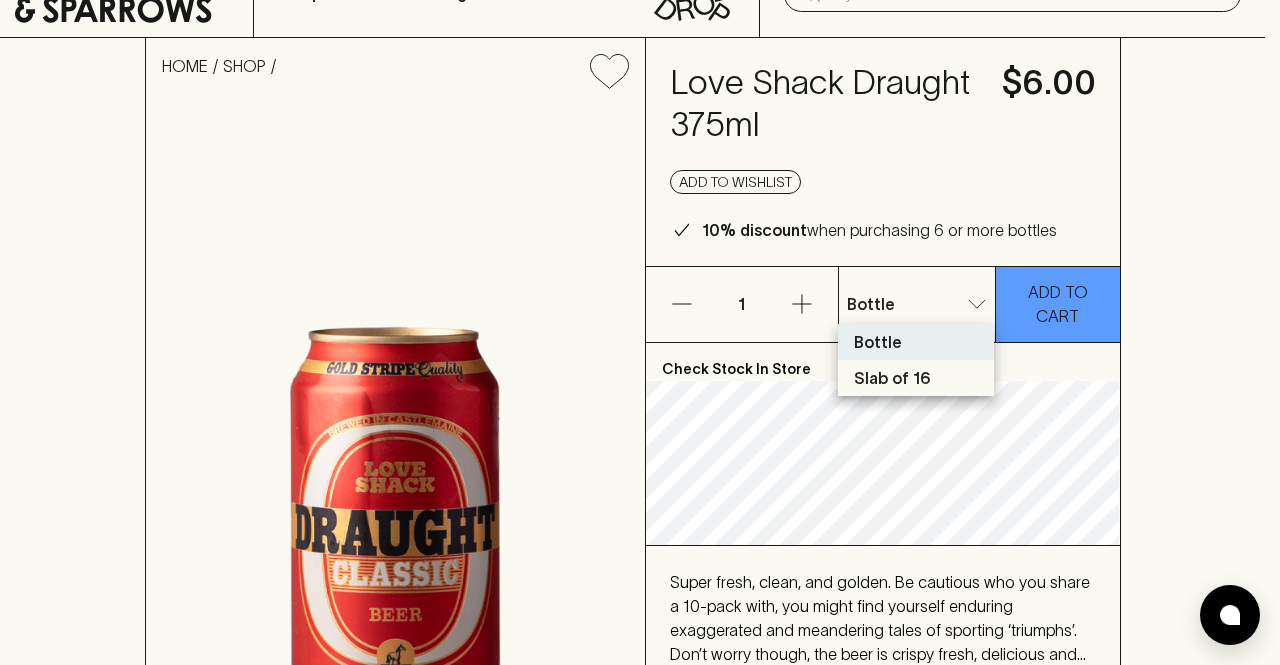click on "Slab of 16" at bounding box center (892, 378) 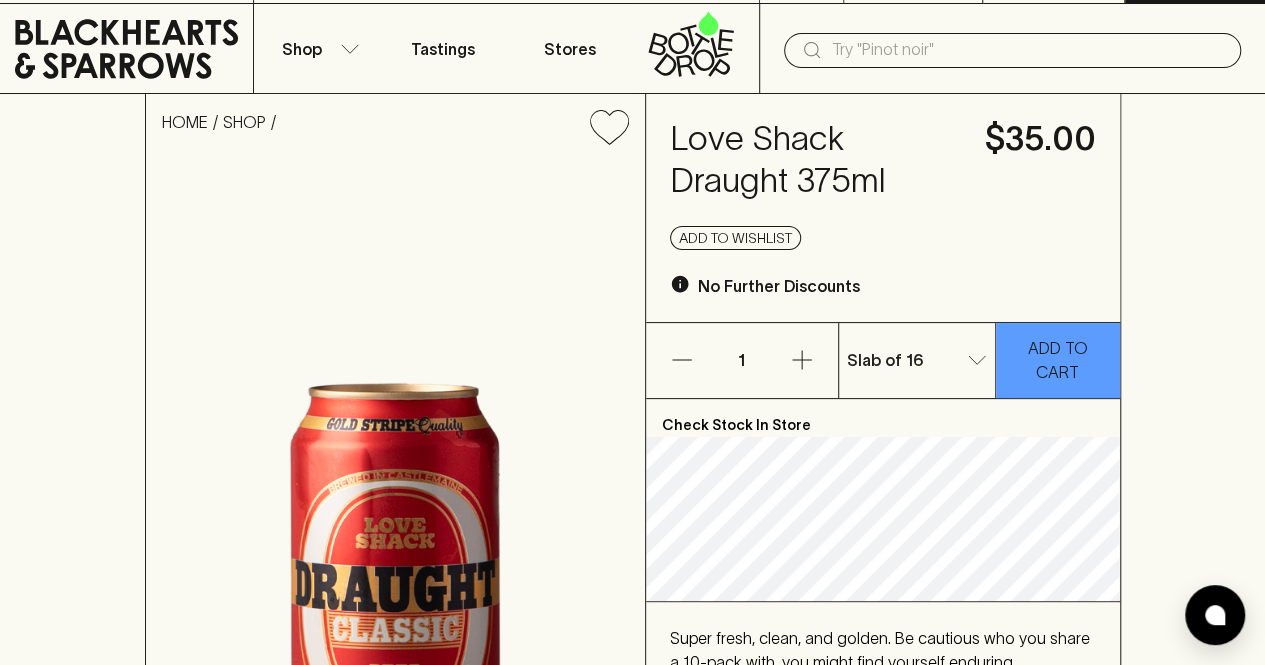 scroll, scrollTop: 0, scrollLeft: 0, axis: both 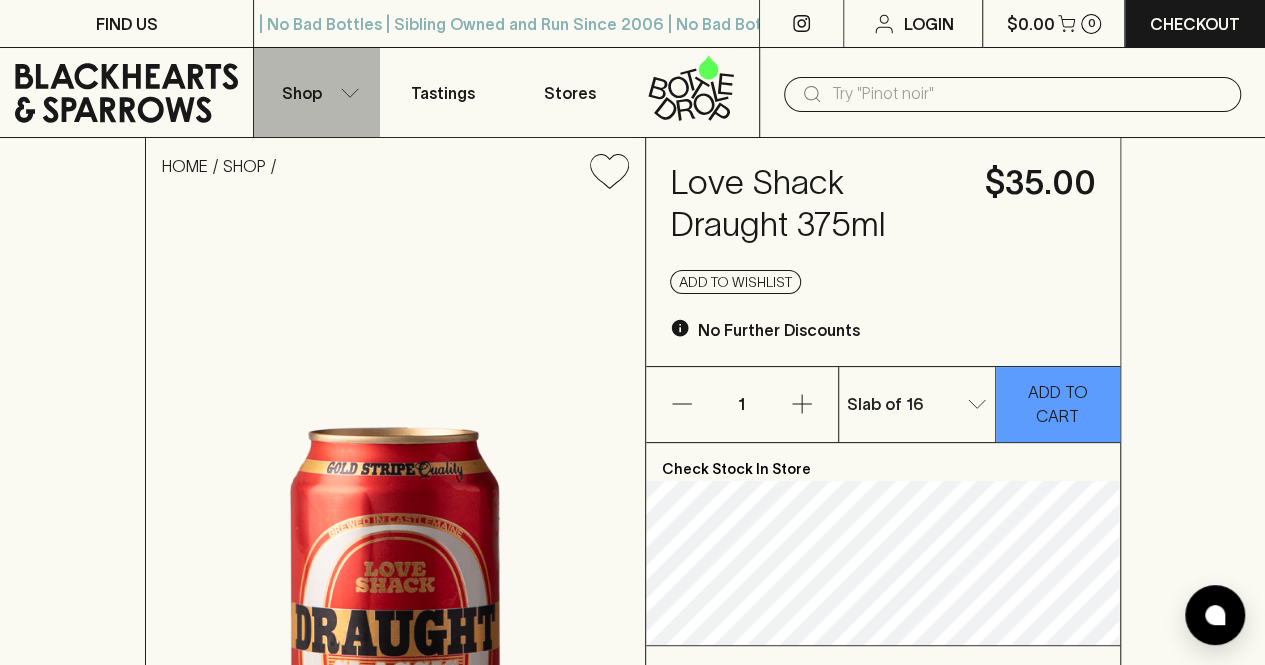 click on "Shop" at bounding box center [302, 93] 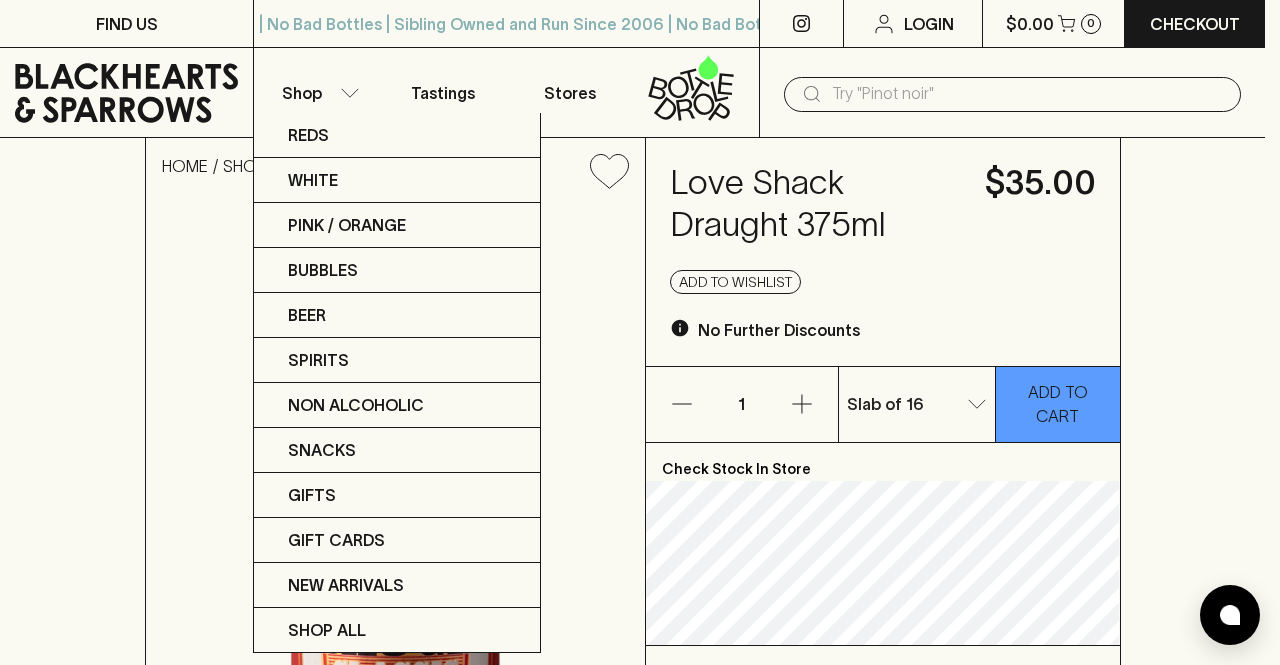 click at bounding box center (640, 332) 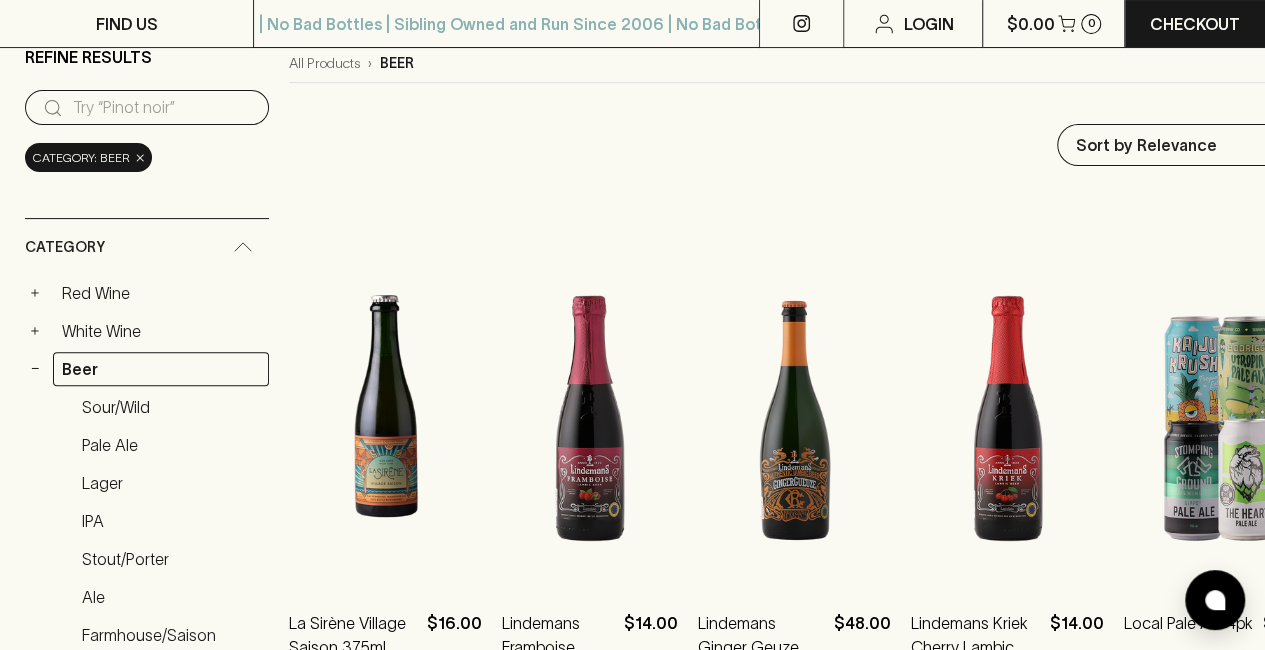 scroll, scrollTop: 0, scrollLeft: 0, axis: both 